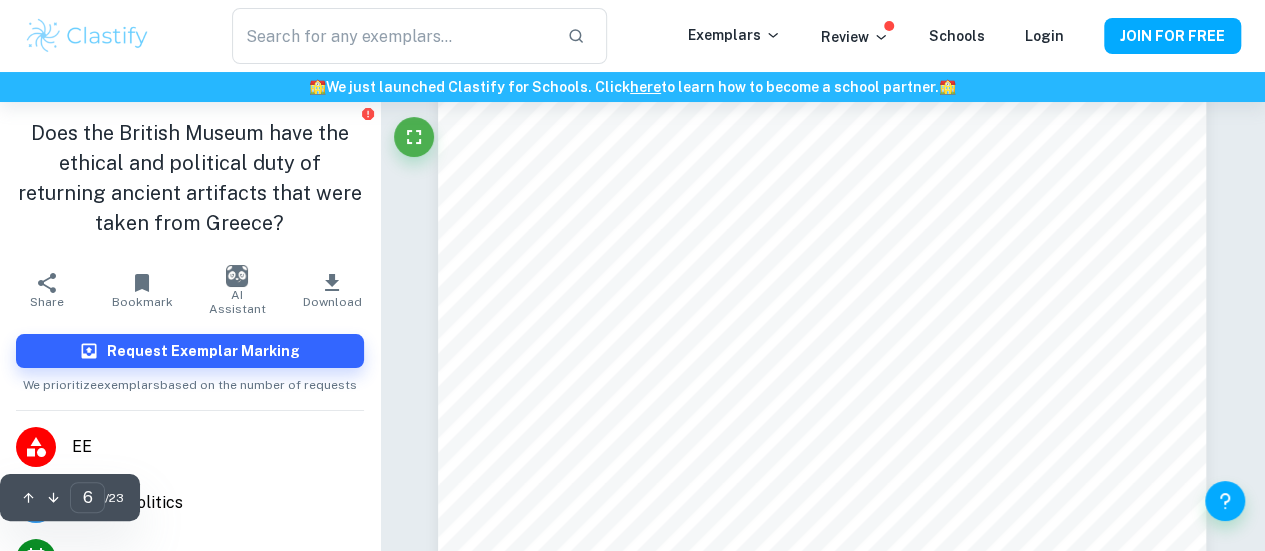 scroll, scrollTop: 5391, scrollLeft: 0, axis: vertical 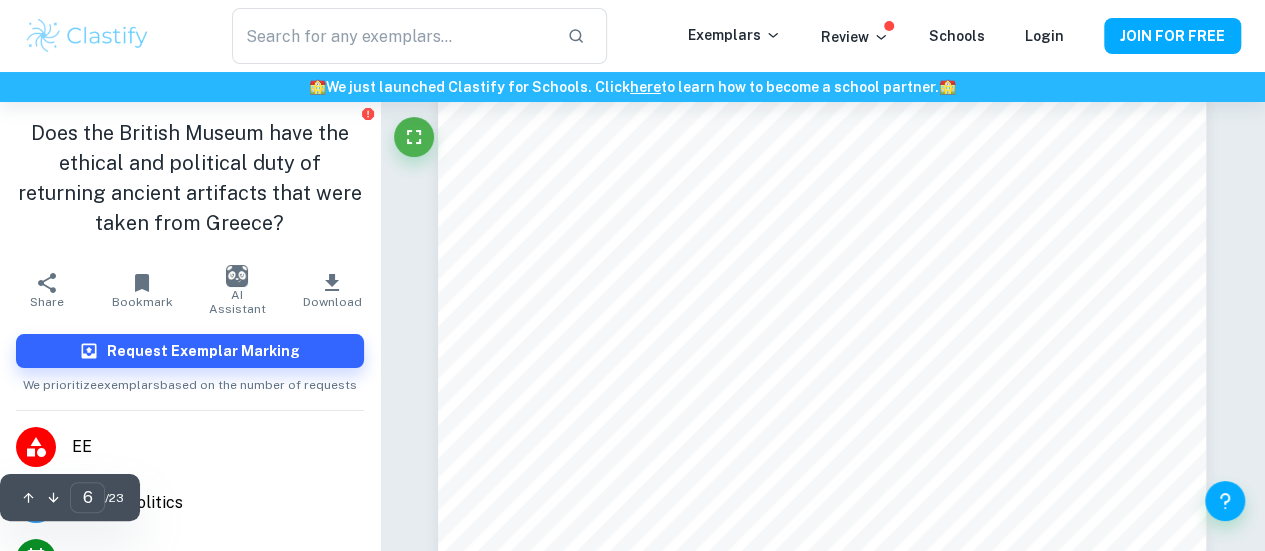 type on "5" 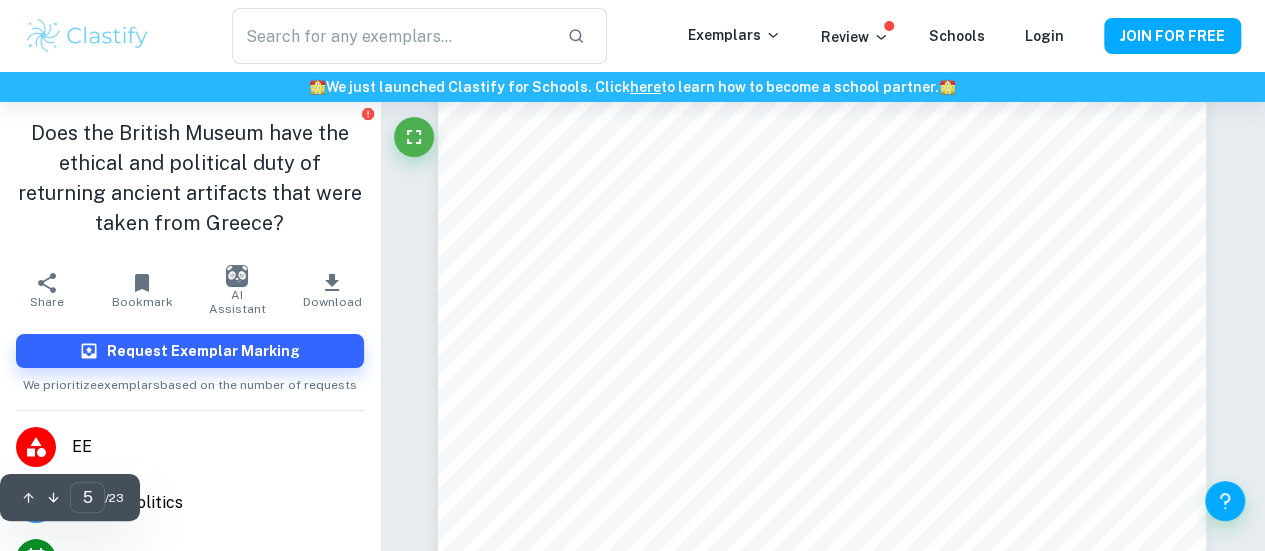 scroll, scrollTop: 4623, scrollLeft: 0, axis: vertical 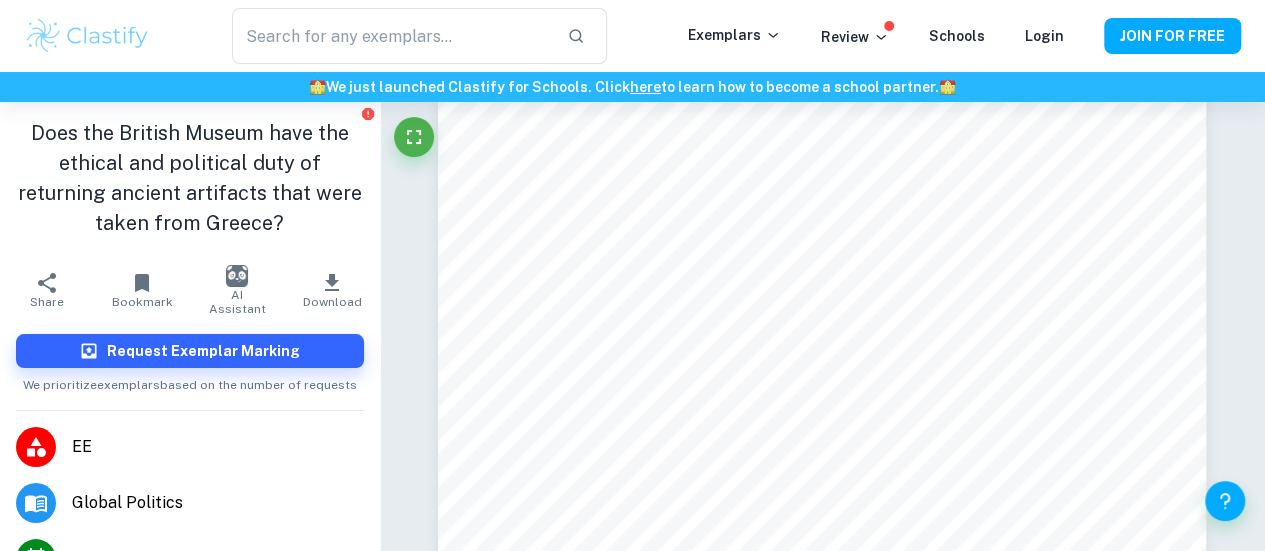 click at bounding box center (87, 36) 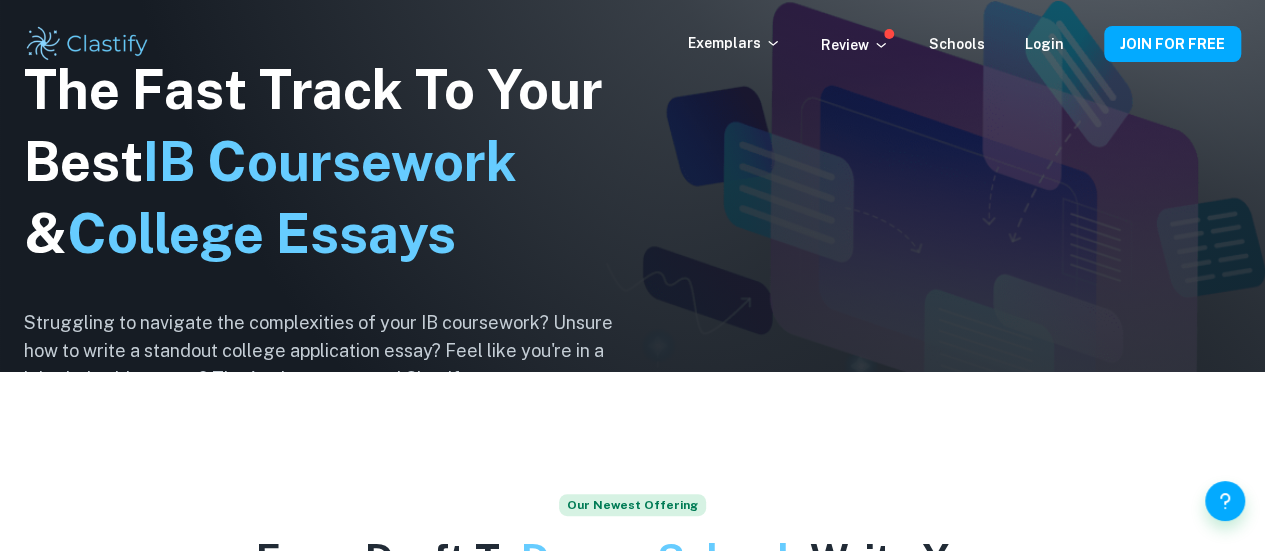 scroll, scrollTop: 0, scrollLeft: 0, axis: both 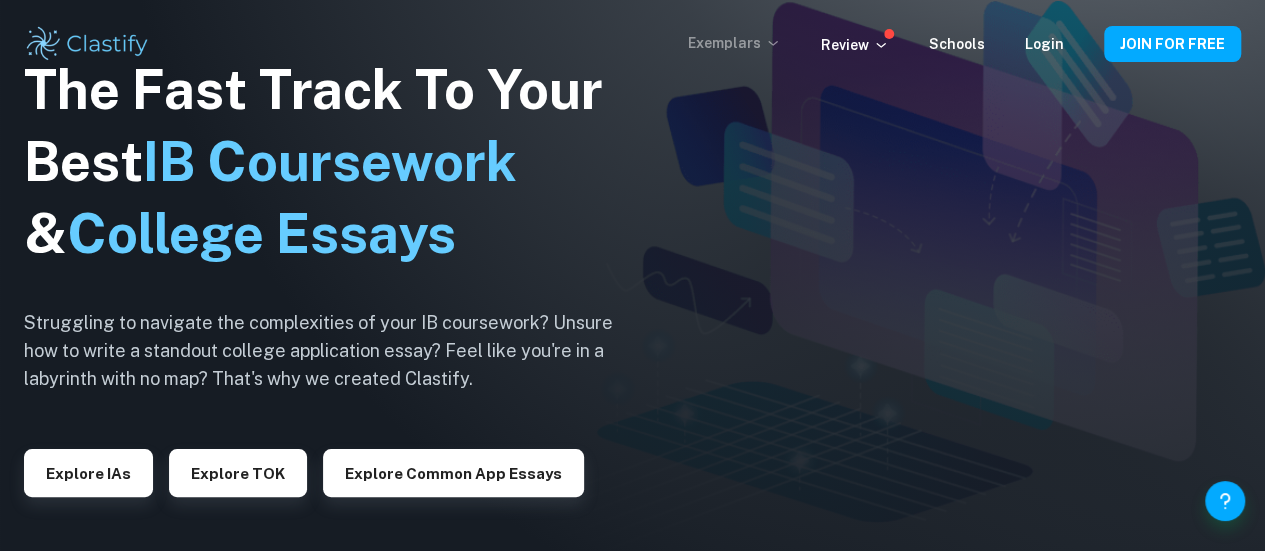 click on "Exemplars" at bounding box center [734, 43] 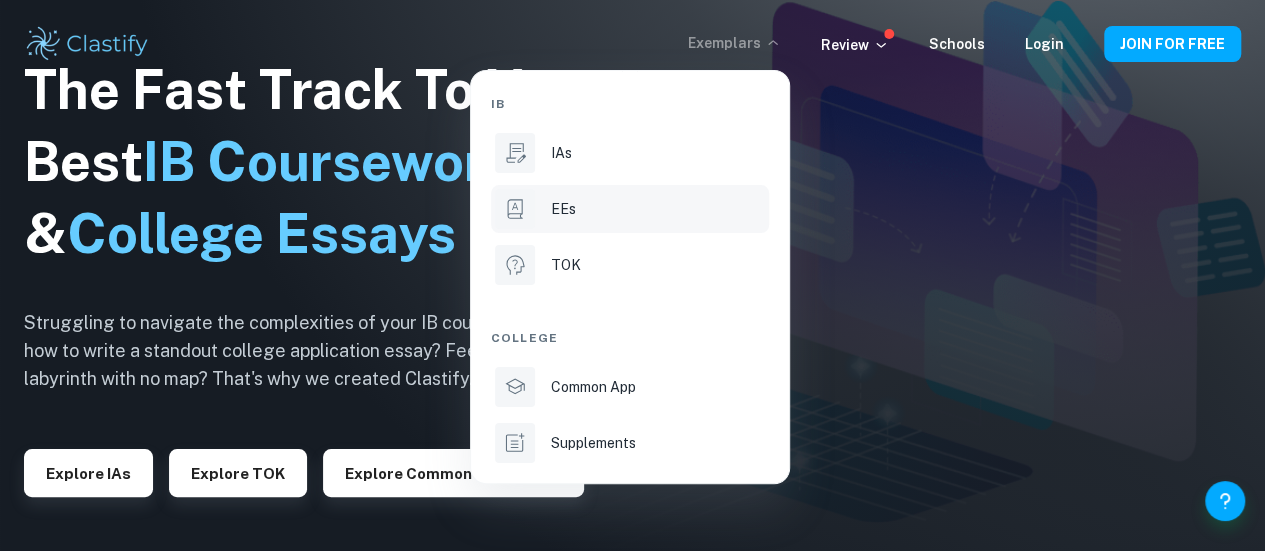 click on "EEs" at bounding box center [658, 209] 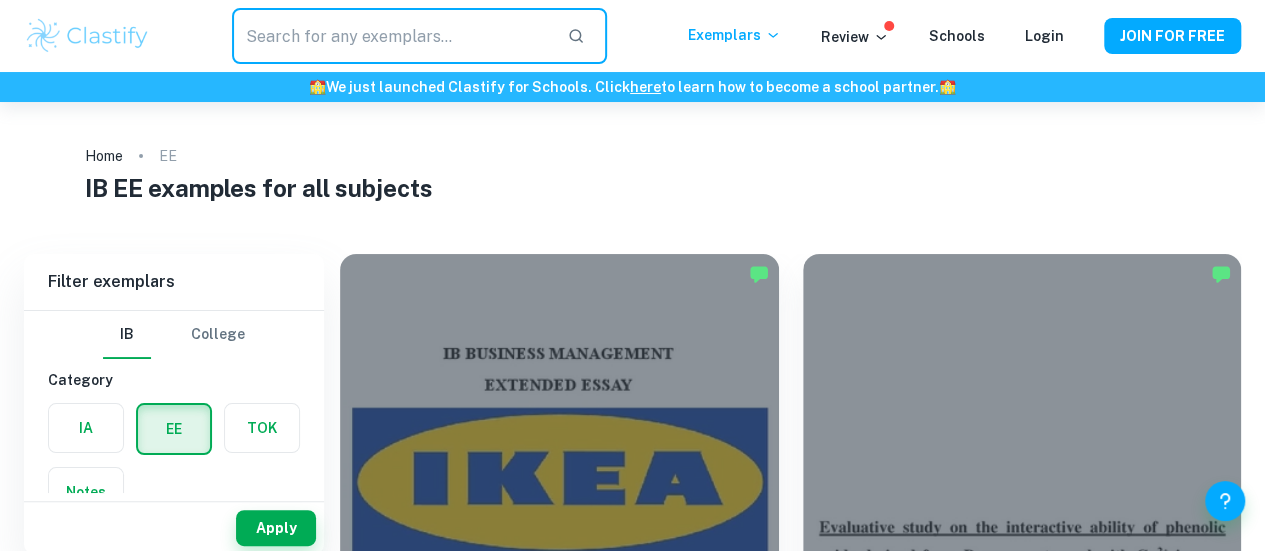 click at bounding box center (392, 36) 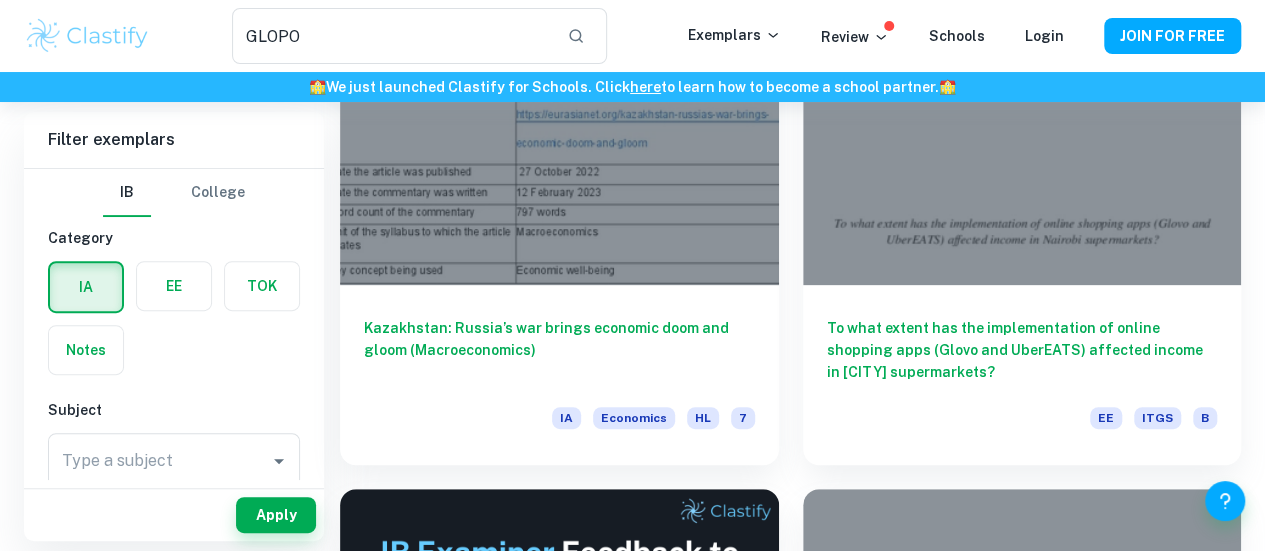 scroll, scrollTop: 0, scrollLeft: 0, axis: both 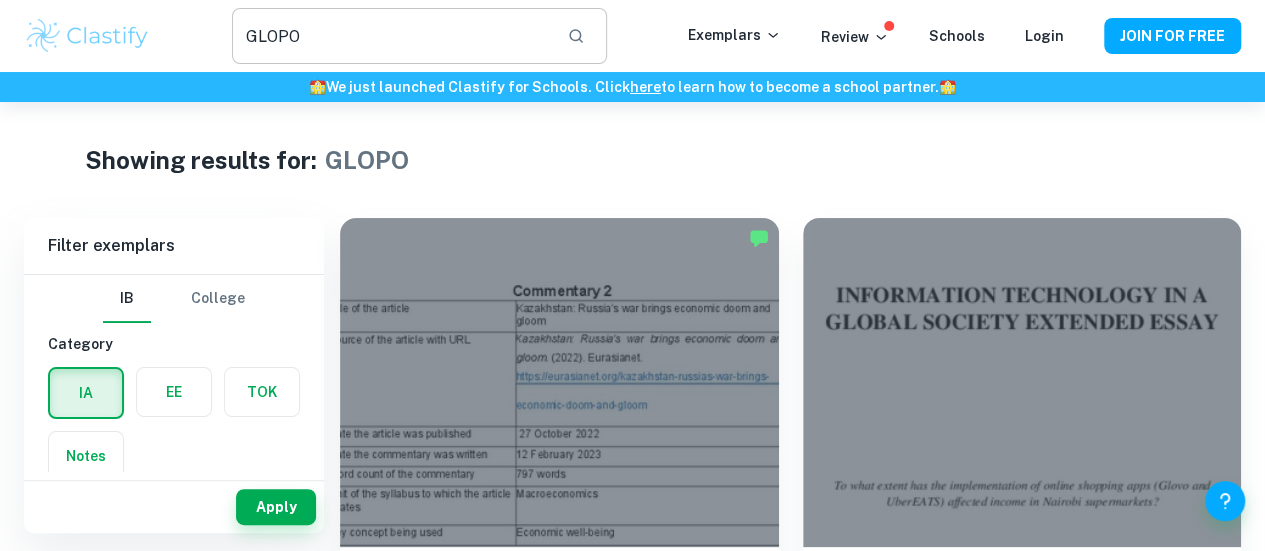 click on "GLOPO" at bounding box center [392, 36] 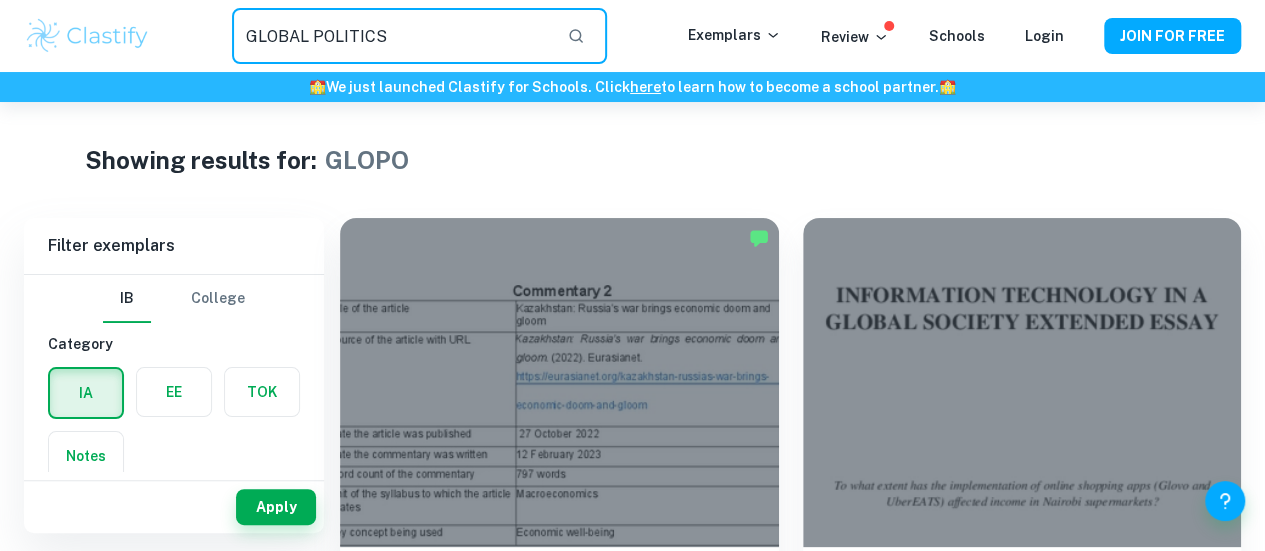 type on "GLOBAL POLITICS" 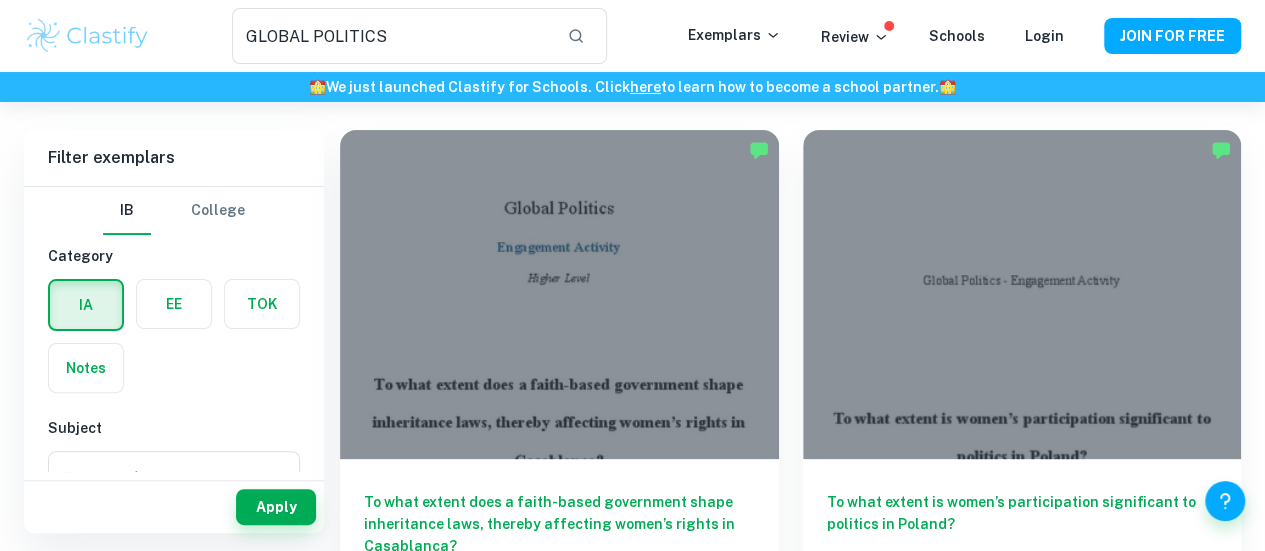 scroll, scrollTop: 96, scrollLeft: 0, axis: vertical 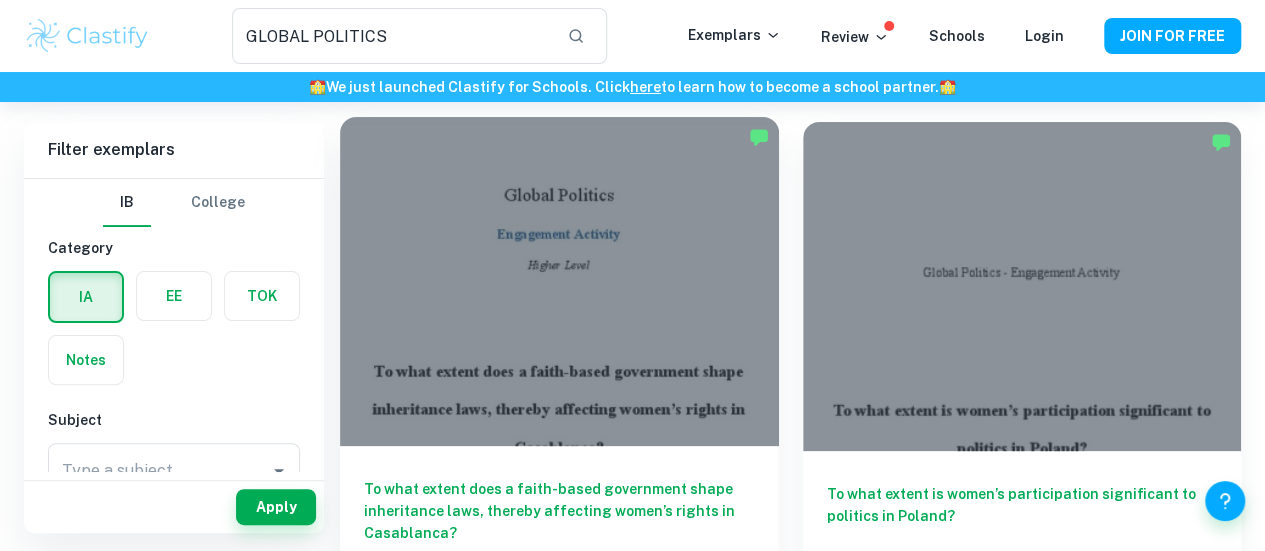 click at bounding box center [559, 281] 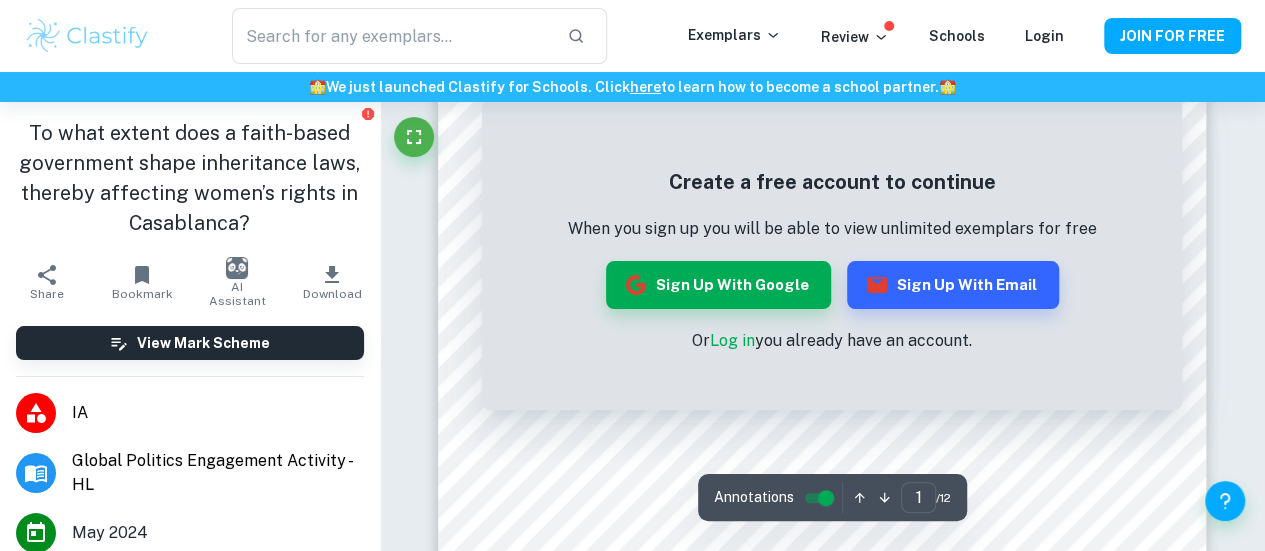 scroll, scrollTop: 0, scrollLeft: 0, axis: both 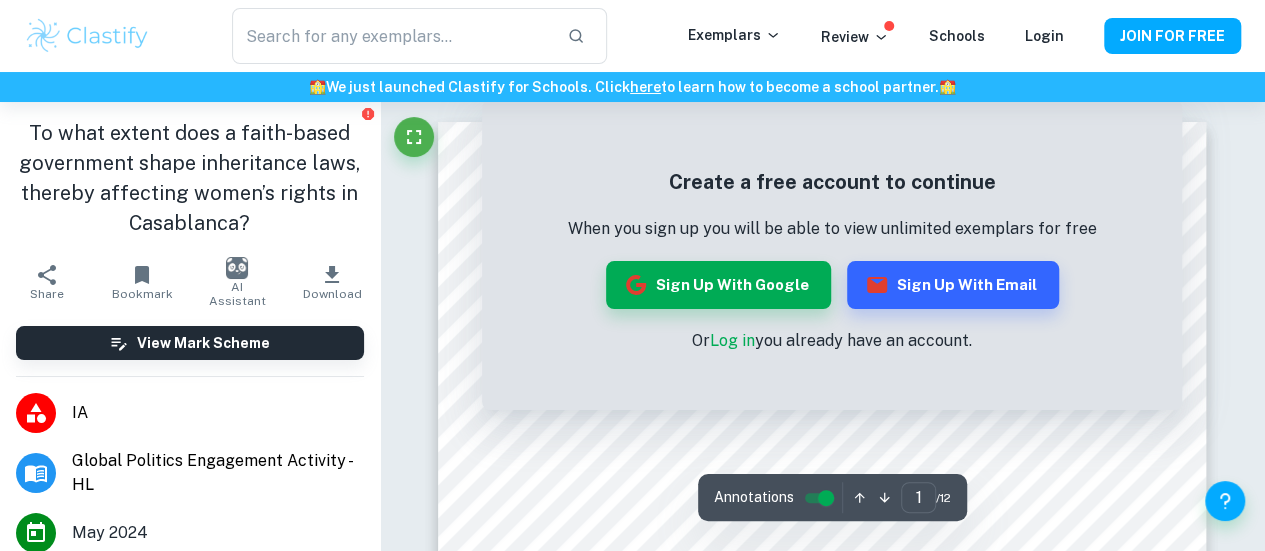 click on "Log in" at bounding box center [732, 340] 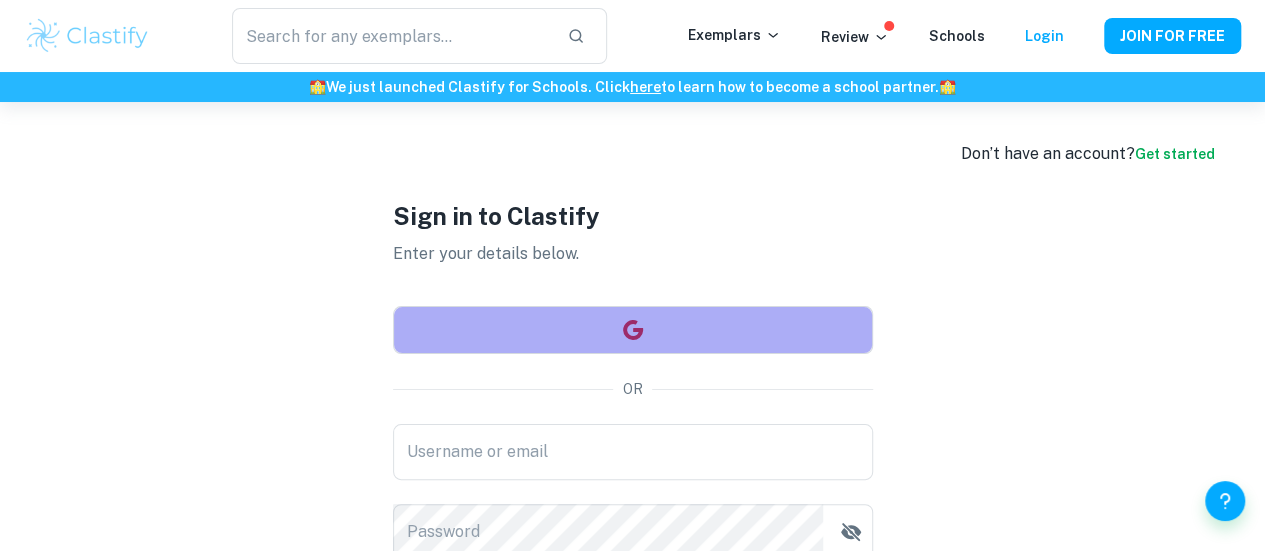 click at bounding box center [633, 330] 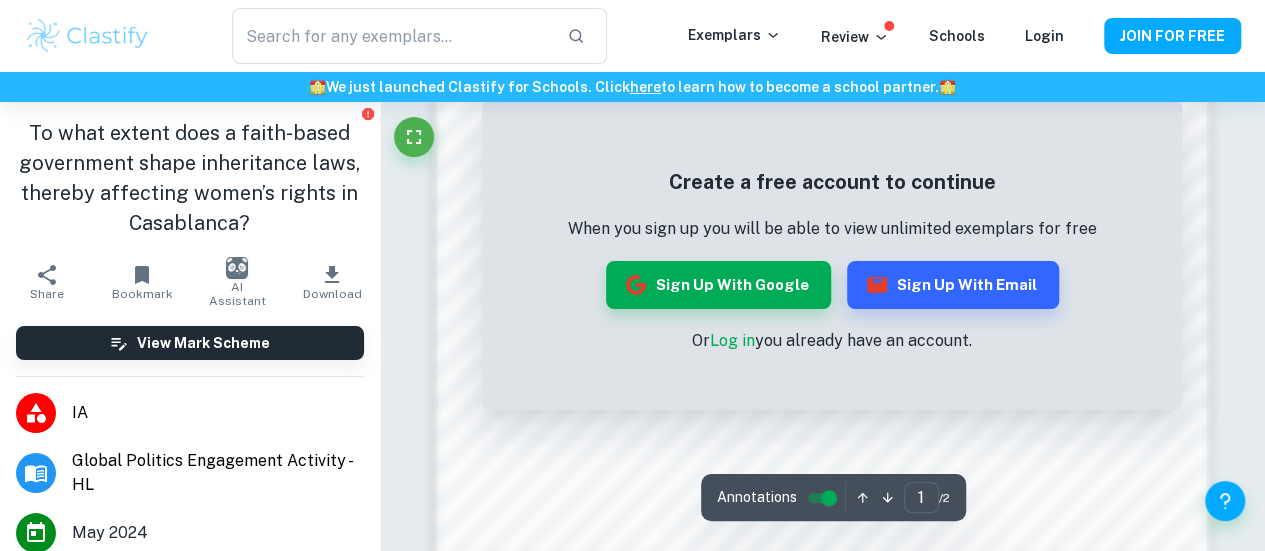 scroll, scrollTop: 1847, scrollLeft: 0, axis: vertical 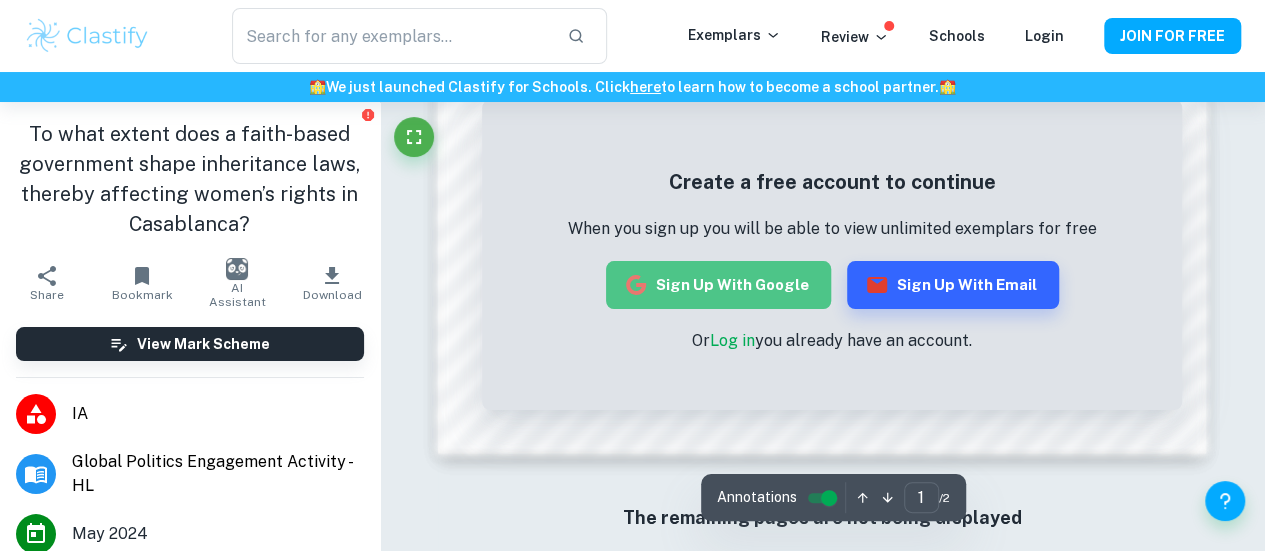 click on "Sign up with Google" at bounding box center (718, 285) 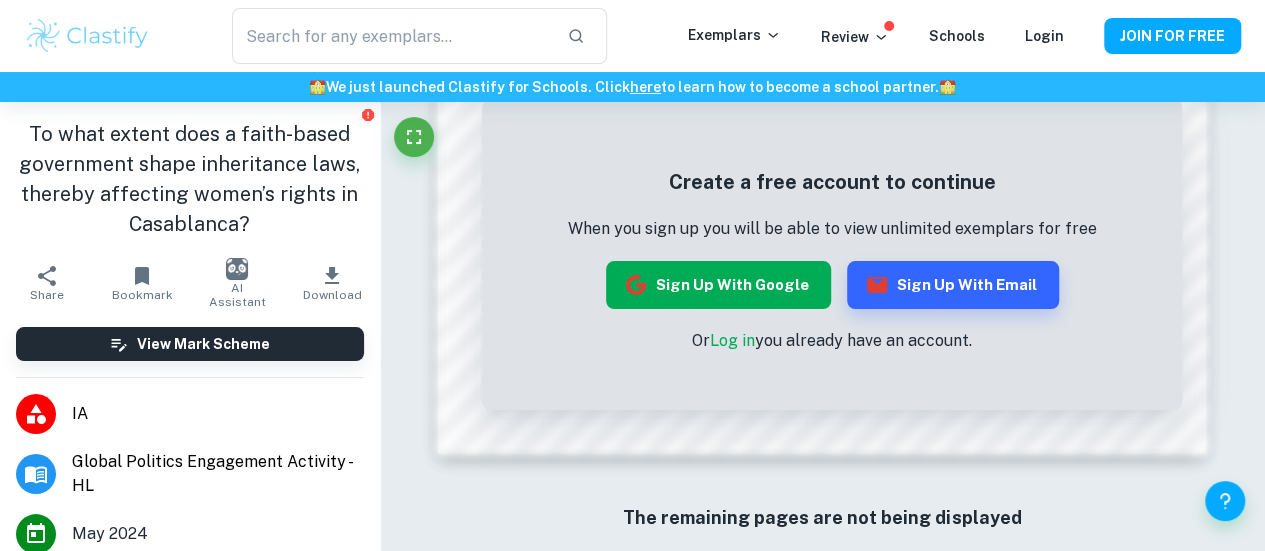 type on "GLOBAL POLITICS" 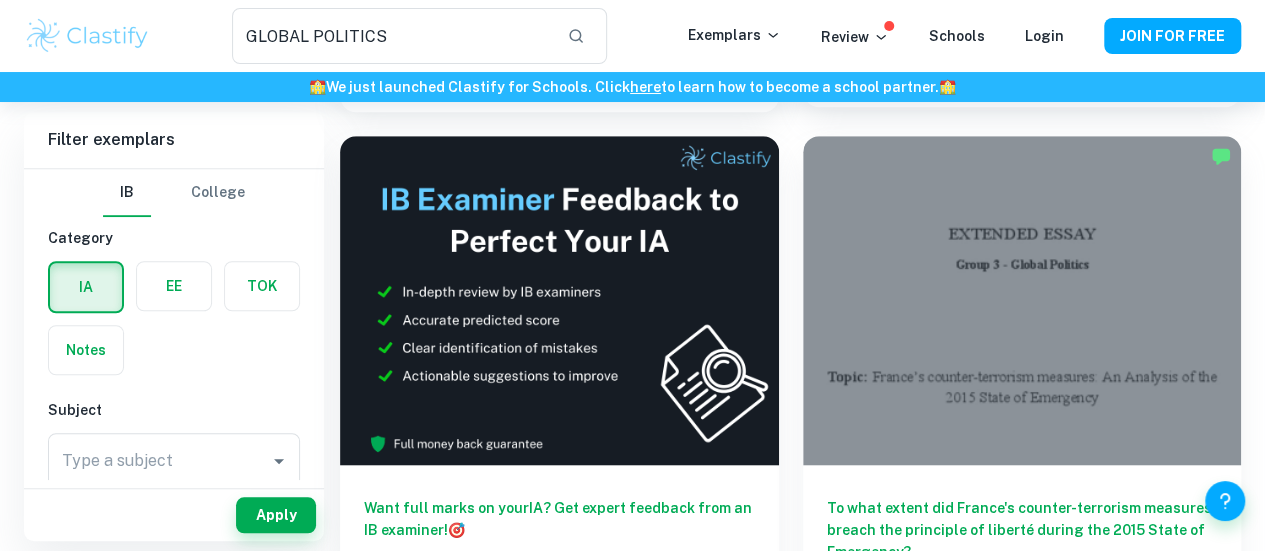 scroll, scrollTop: 616, scrollLeft: 0, axis: vertical 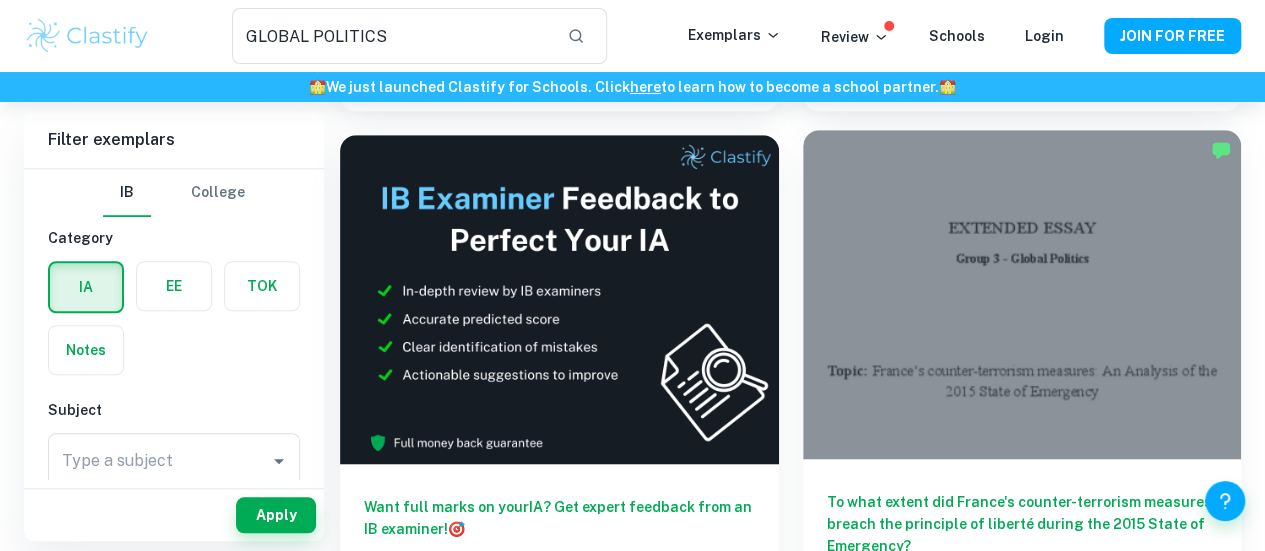 click on "To what extent did France's counter-terrorism measures breach the principle of liberté during the 2015 State of Emergency?" at bounding box center [1022, 524] 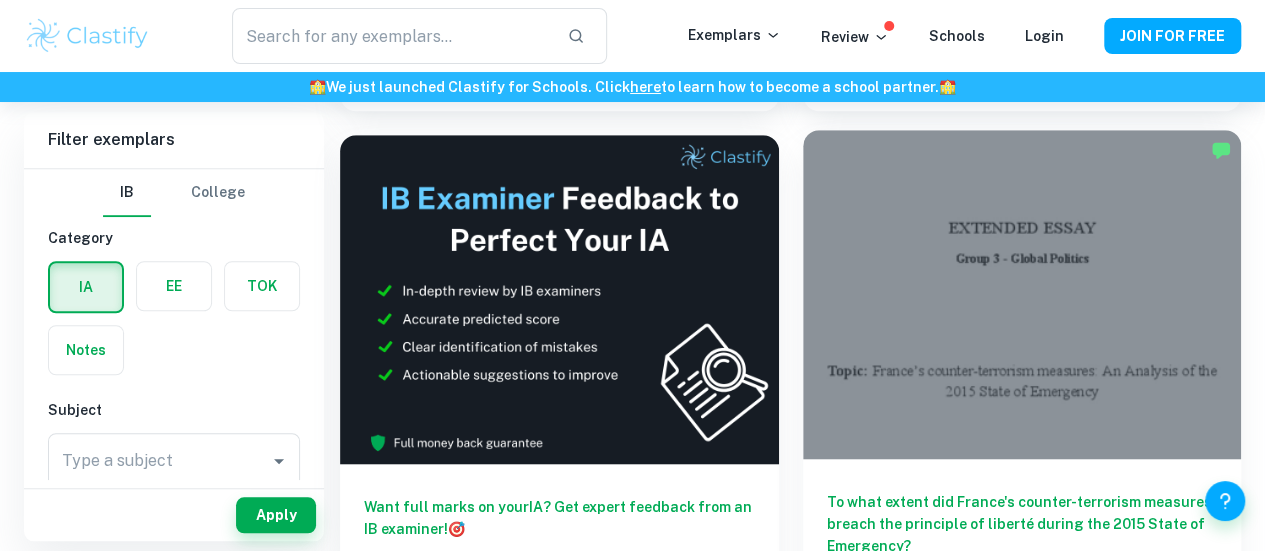 scroll, scrollTop: 0, scrollLeft: 0, axis: both 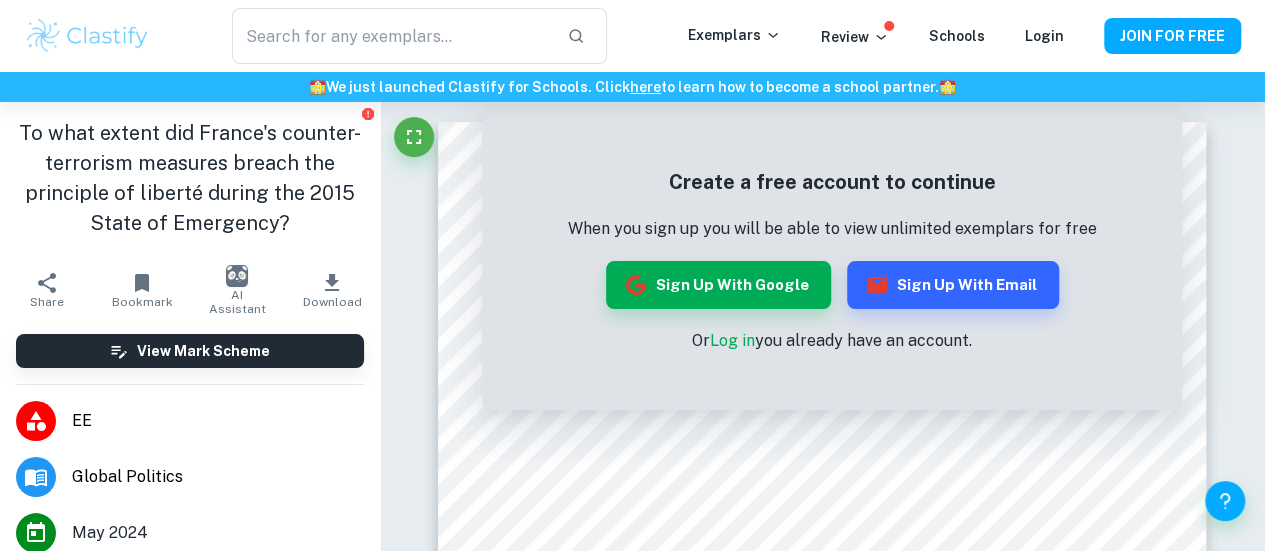 type on "GLOBAL POLITICS" 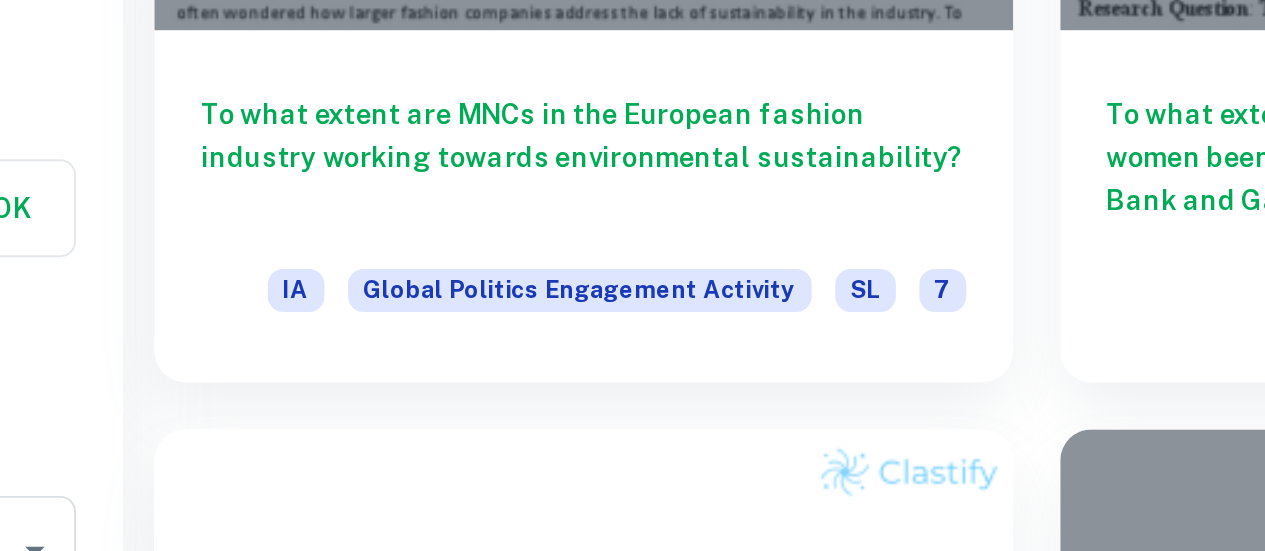 scroll, scrollTop: 1418, scrollLeft: 0, axis: vertical 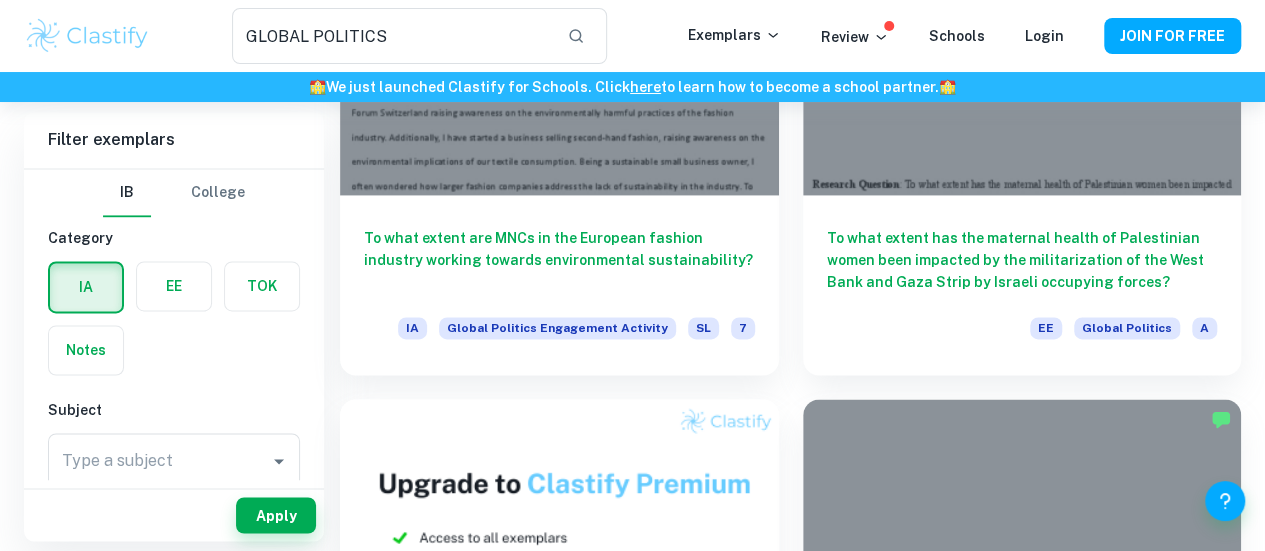 click at bounding box center [1022, 1091] 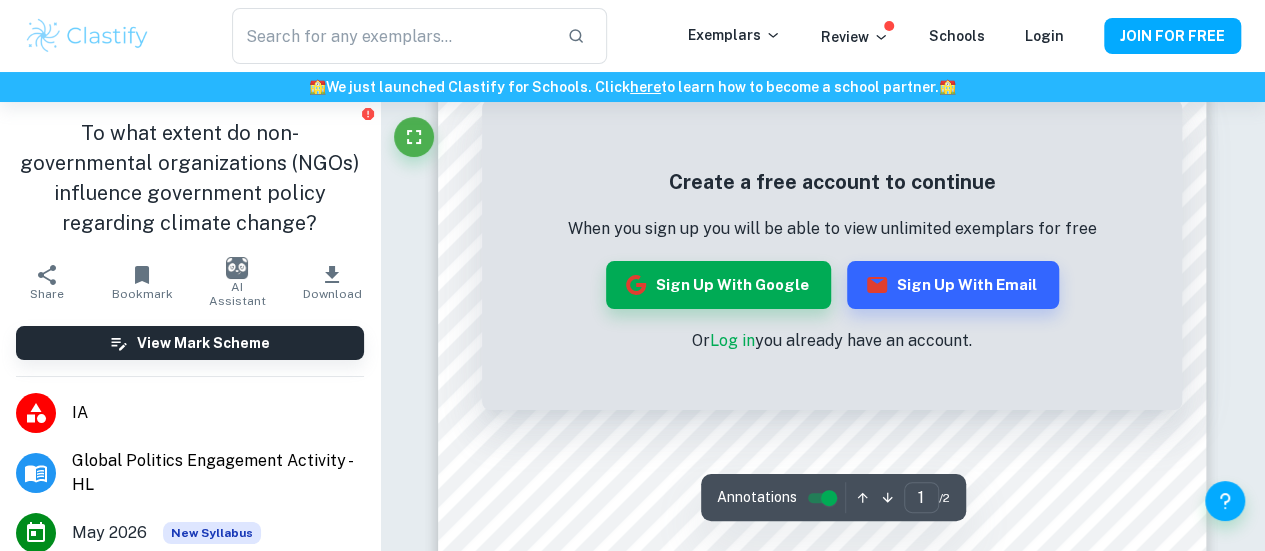scroll, scrollTop: 0, scrollLeft: 0, axis: both 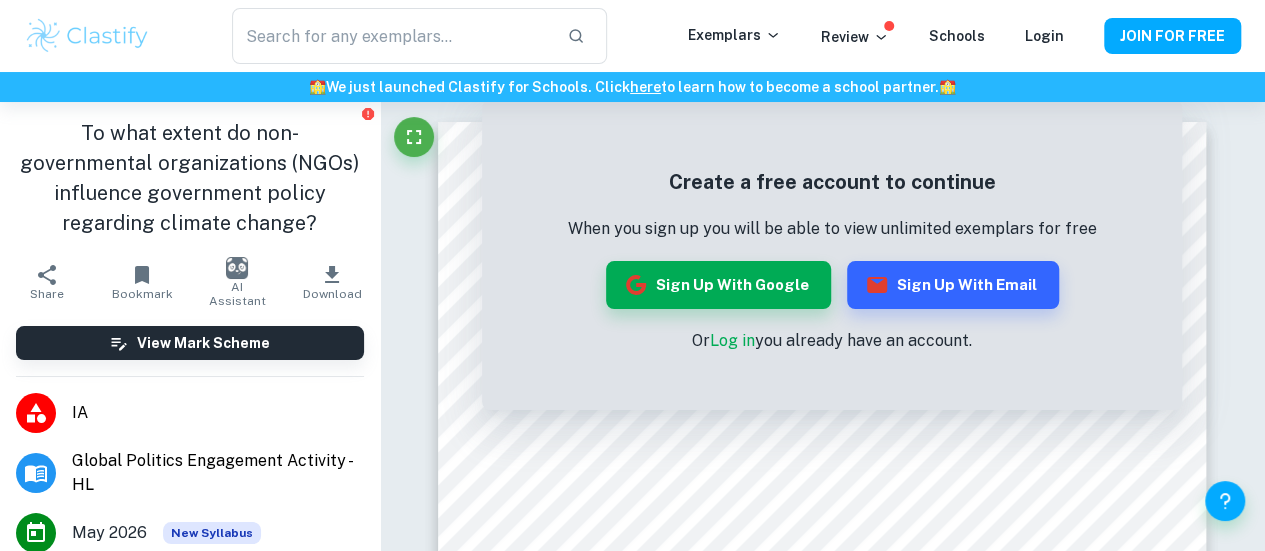 type on "GLOBAL POLITICS" 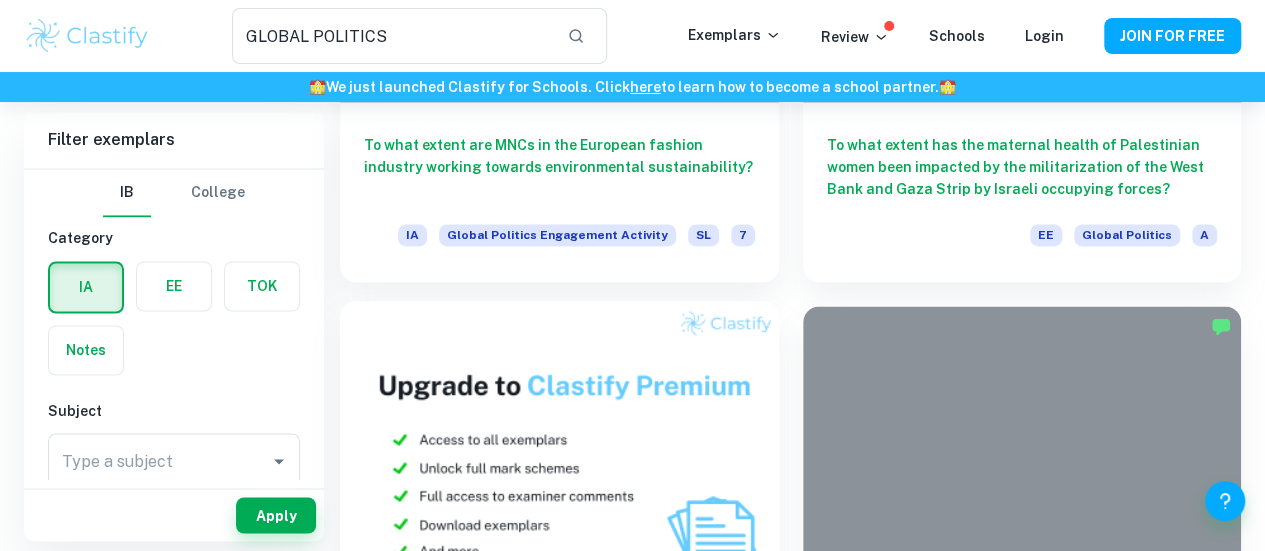 scroll, scrollTop: 1486, scrollLeft: 0, axis: vertical 